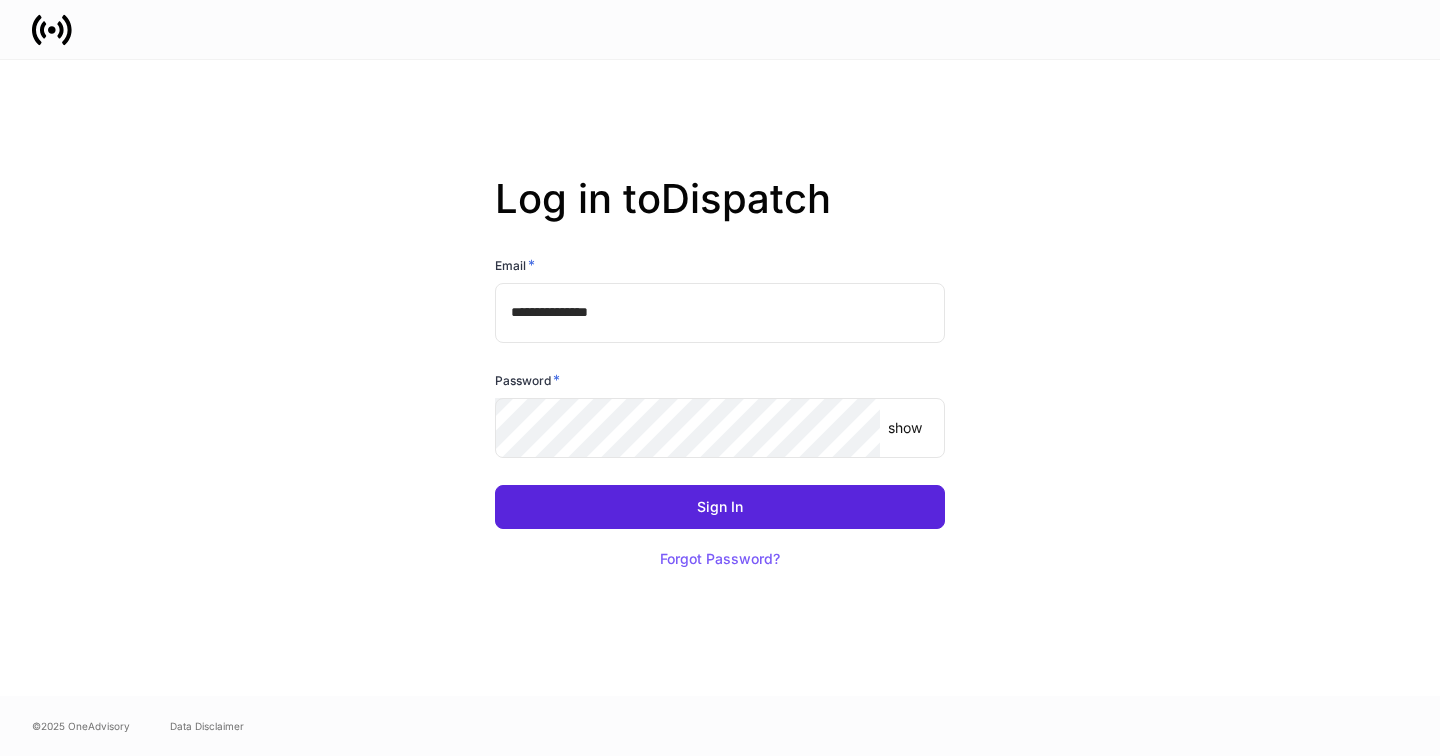 scroll, scrollTop: 0, scrollLeft: 0, axis: both 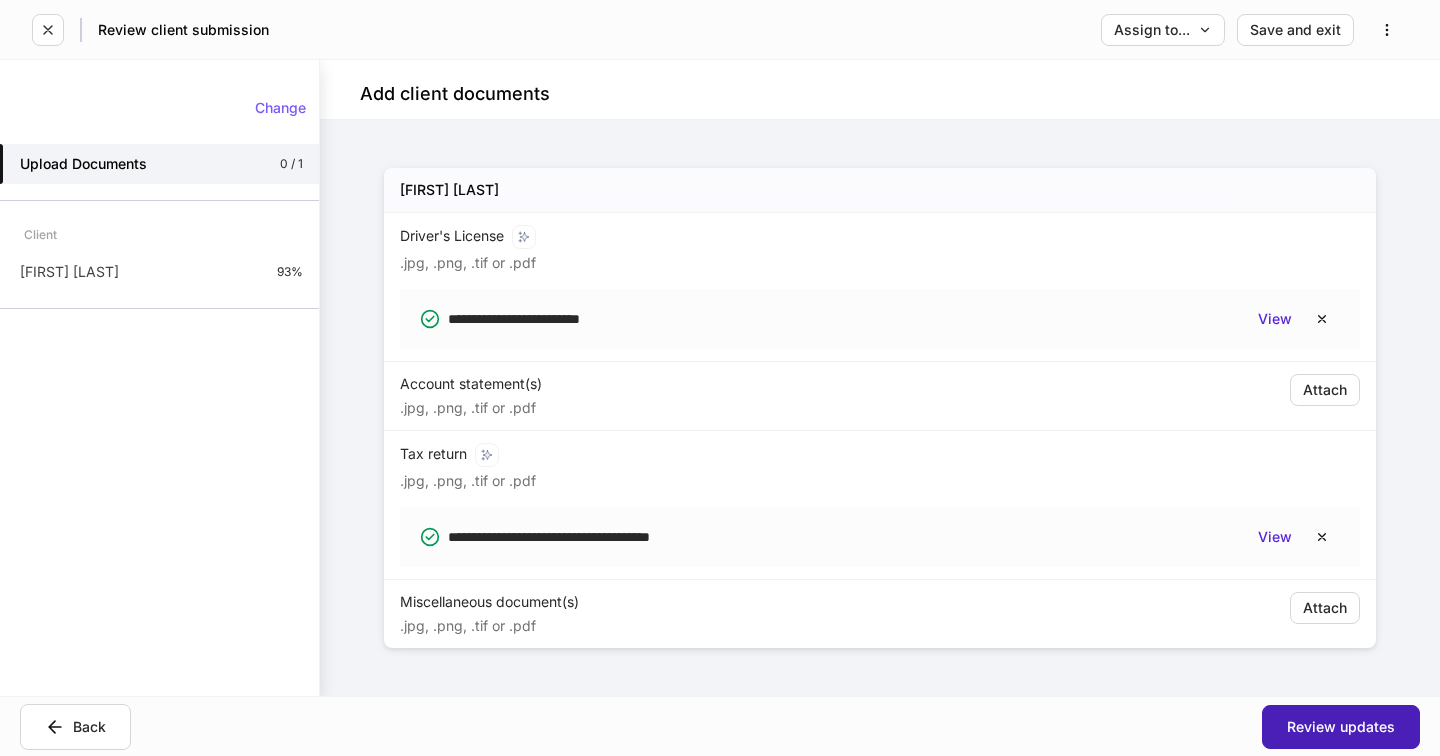 click on "Review updates" at bounding box center (1341, 727) 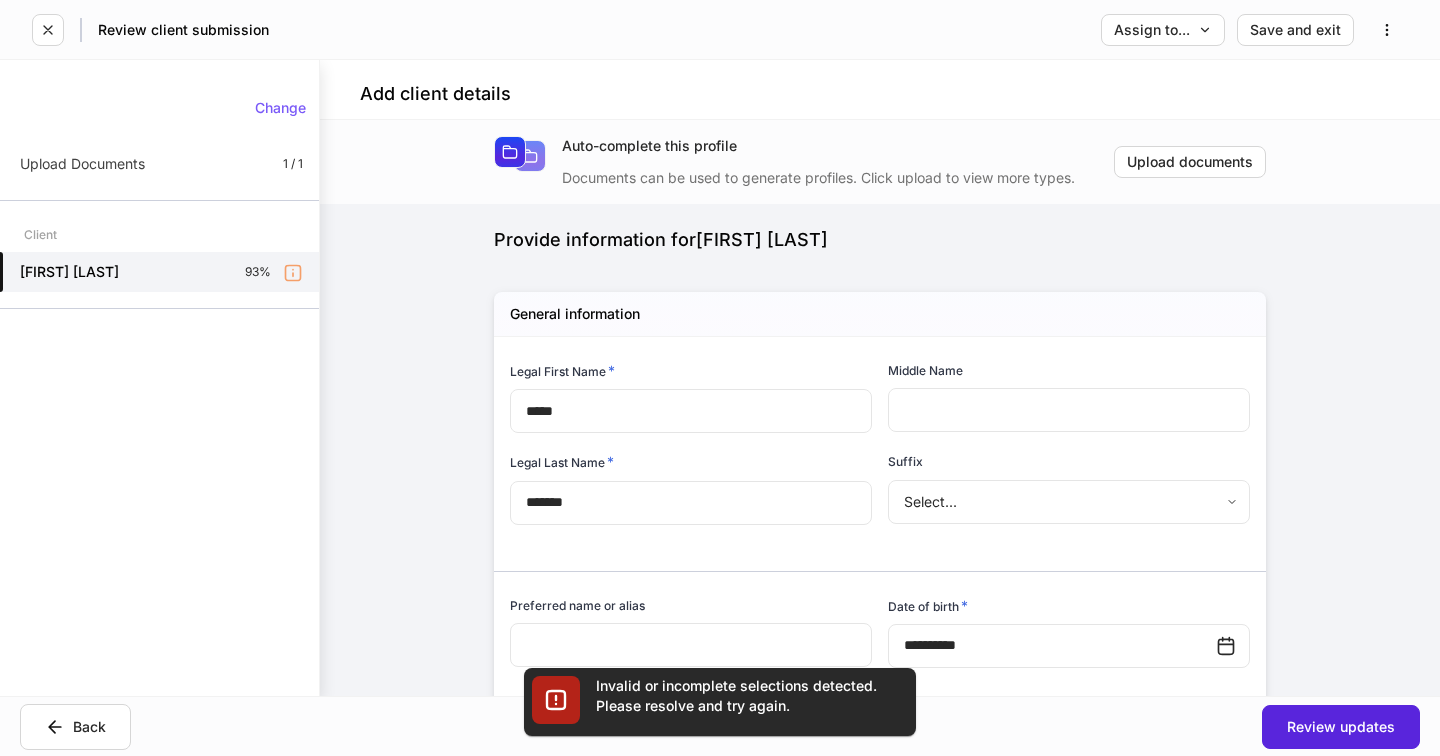 scroll, scrollTop: 3761, scrollLeft: 0, axis: vertical 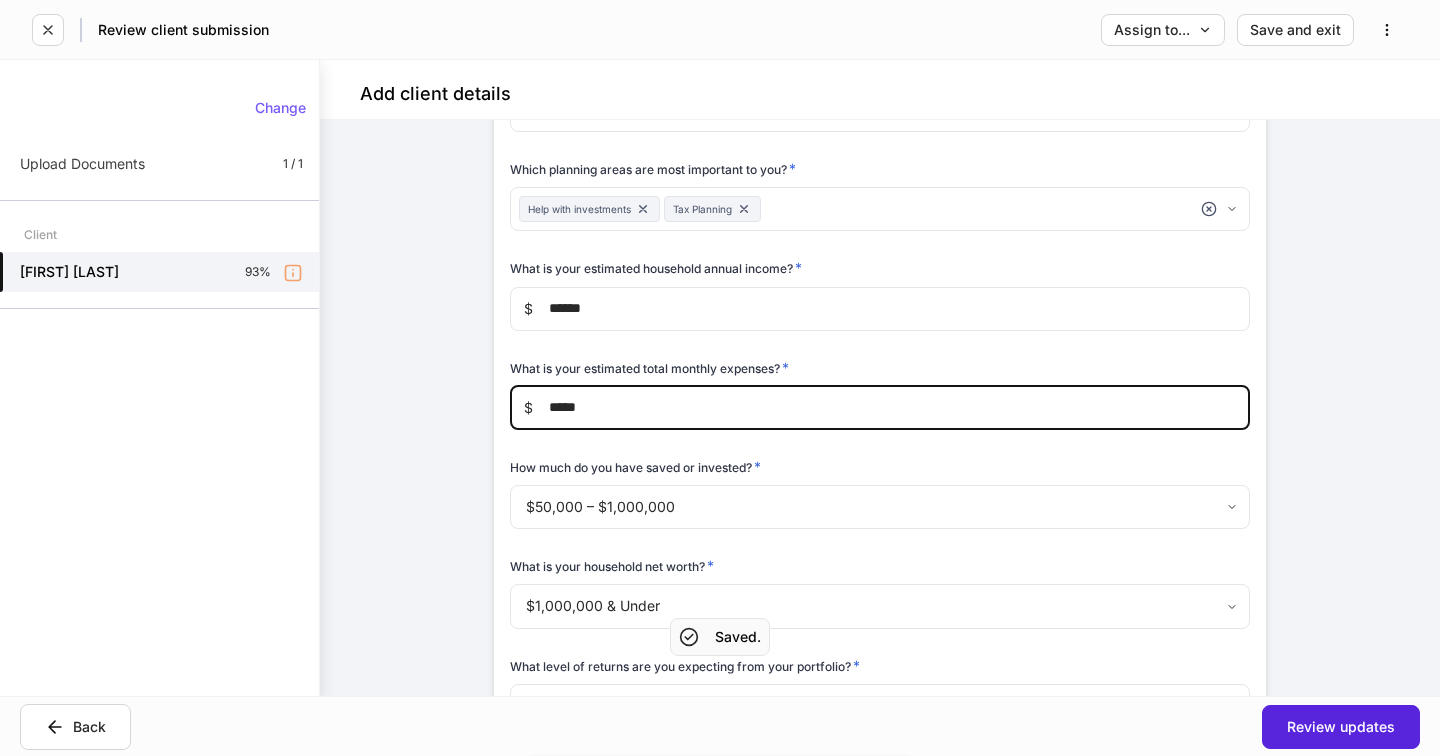 type on "*****" 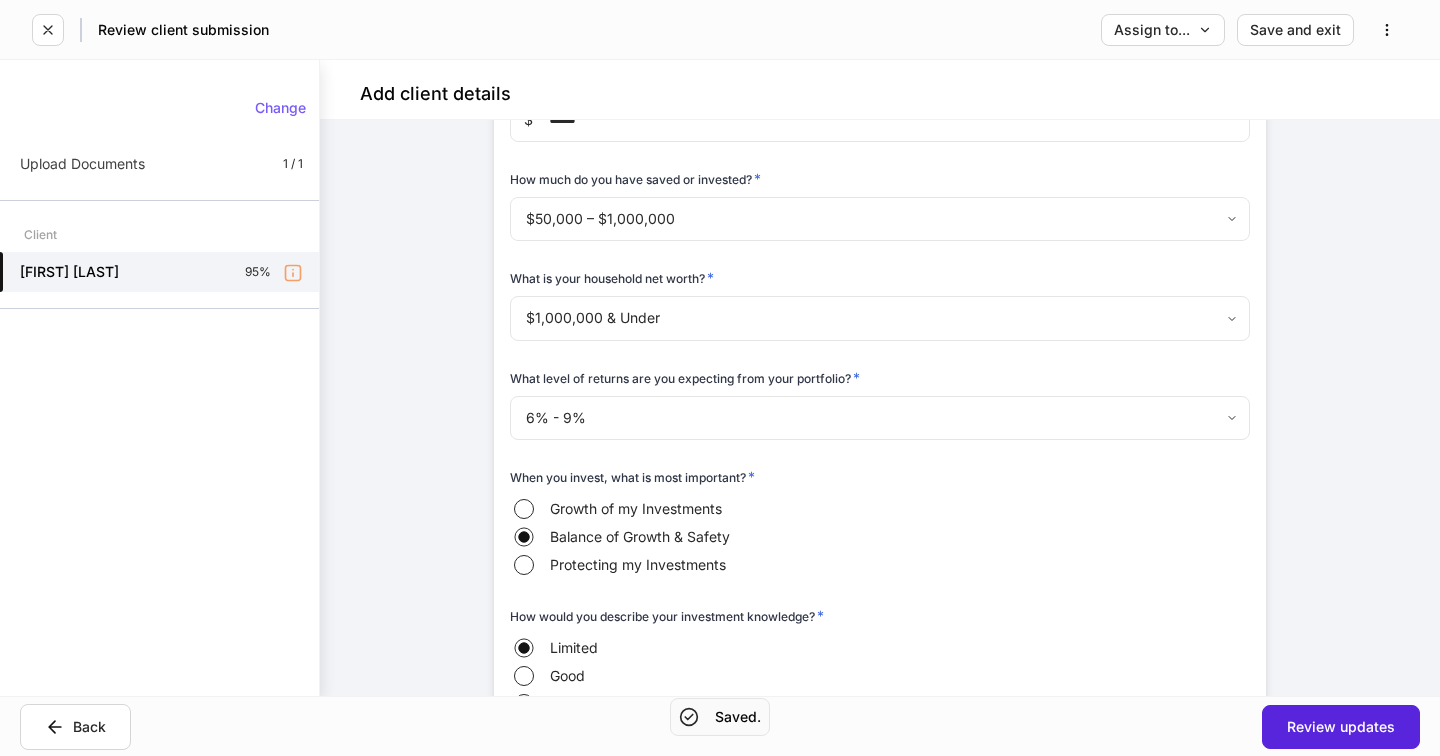 scroll, scrollTop: 4181, scrollLeft: 0, axis: vertical 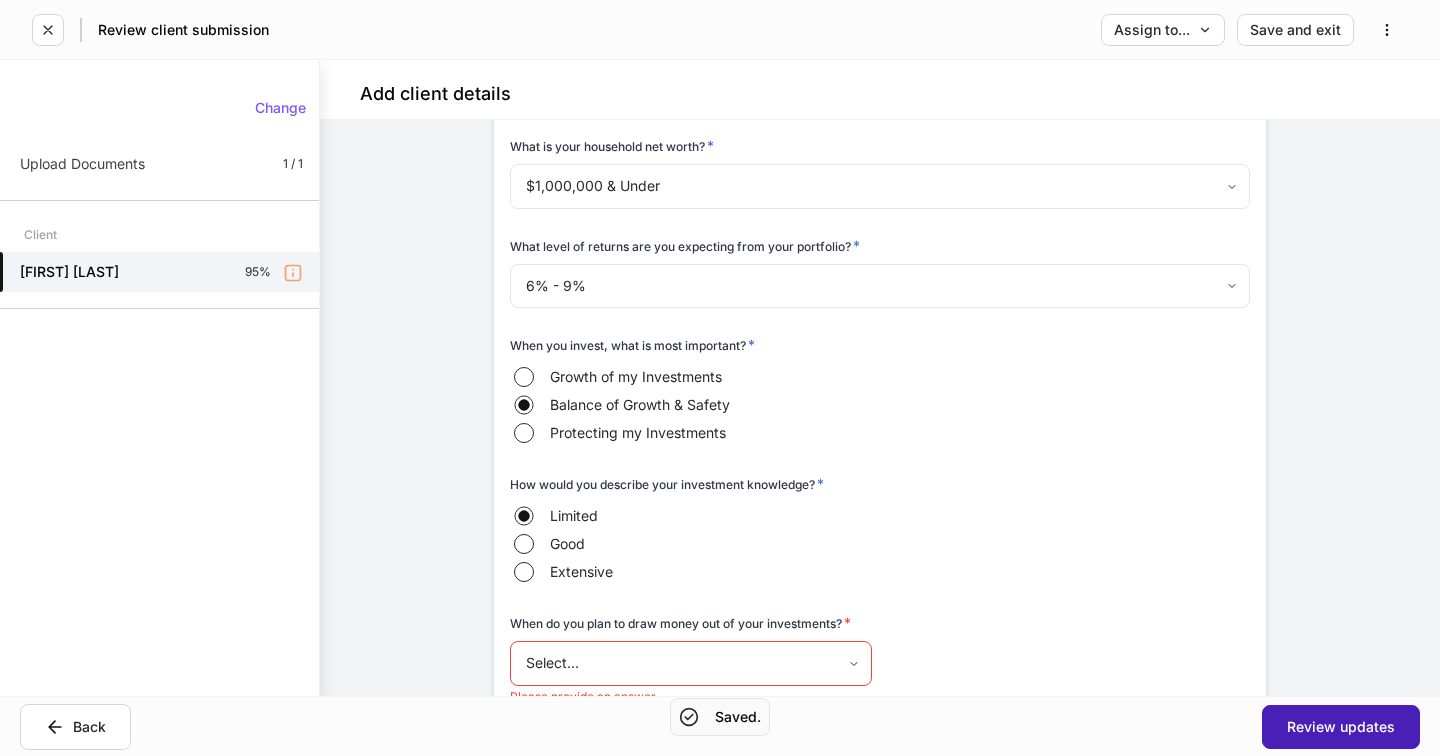 click on "Review updates" at bounding box center (1341, 727) 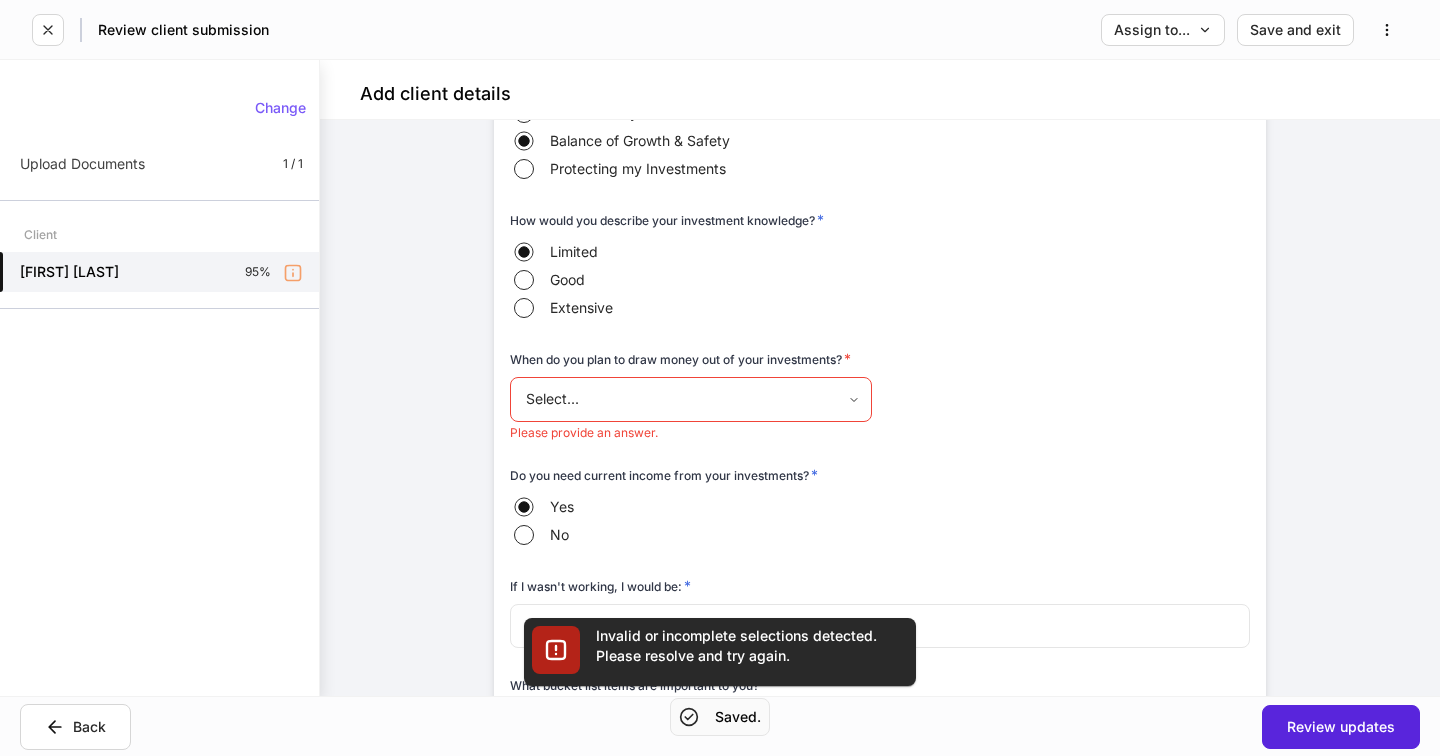 scroll, scrollTop: 4450, scrollLeft: 0, axis: vertical 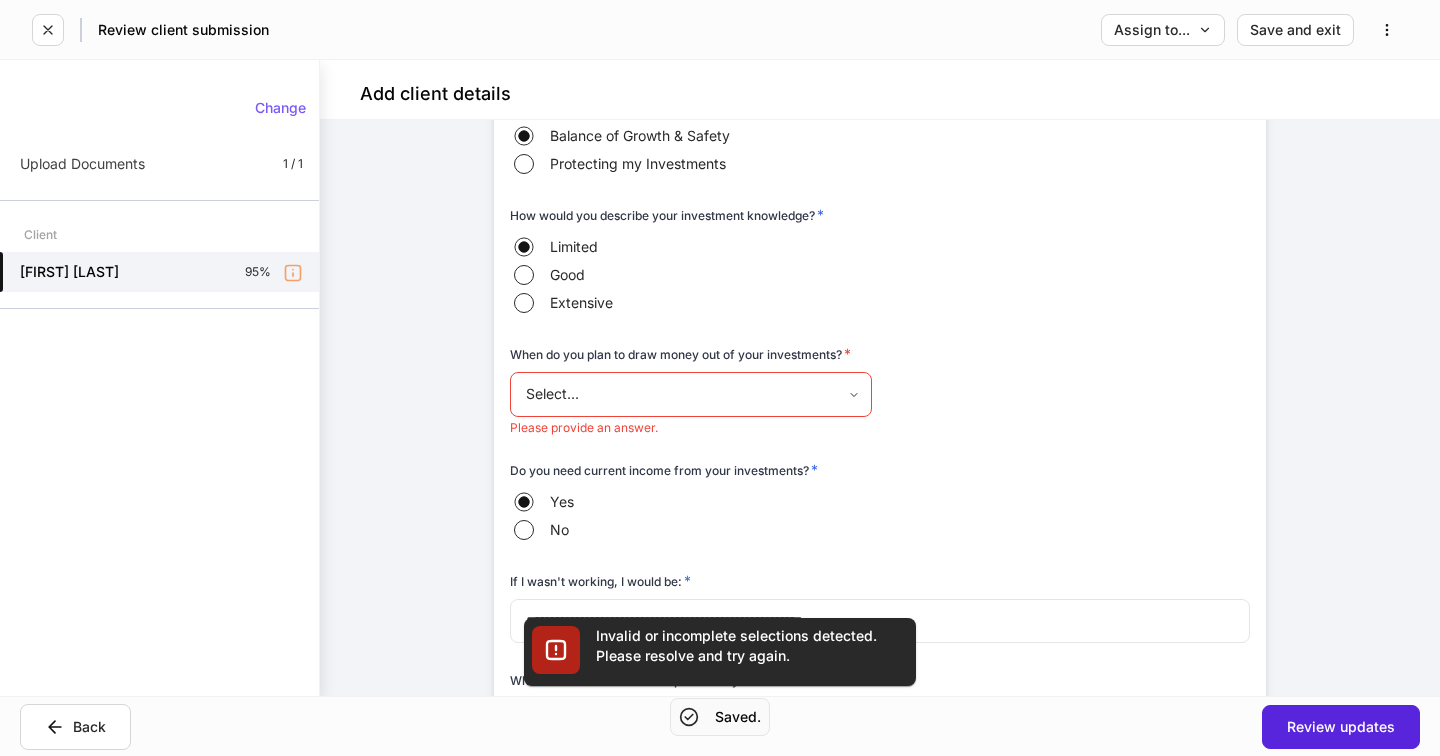 click on "**********" at bounding box center (720, 378) 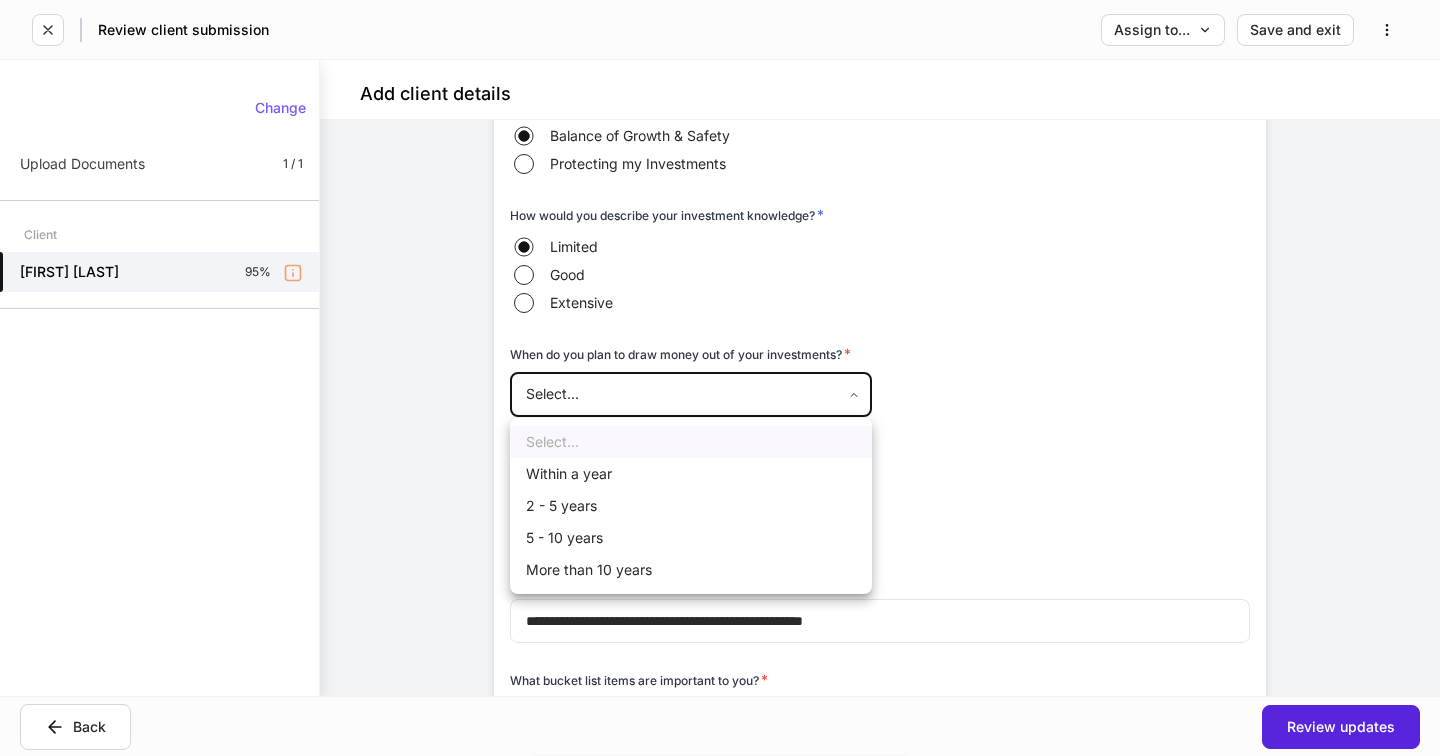 click on "More than 10 years" at bounding box center (691, 570) 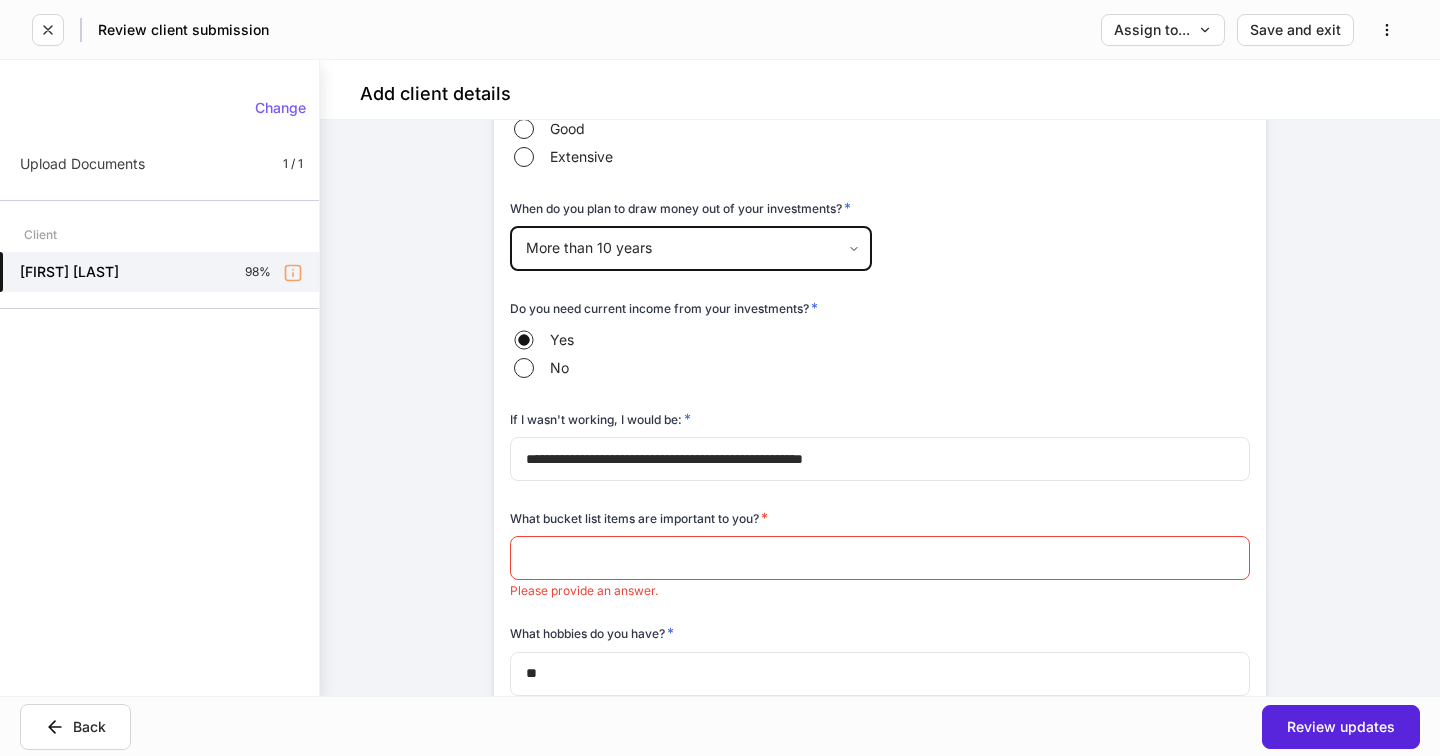scroll, scrollTop: 4767, scrollLeft: 0, axis: vertical 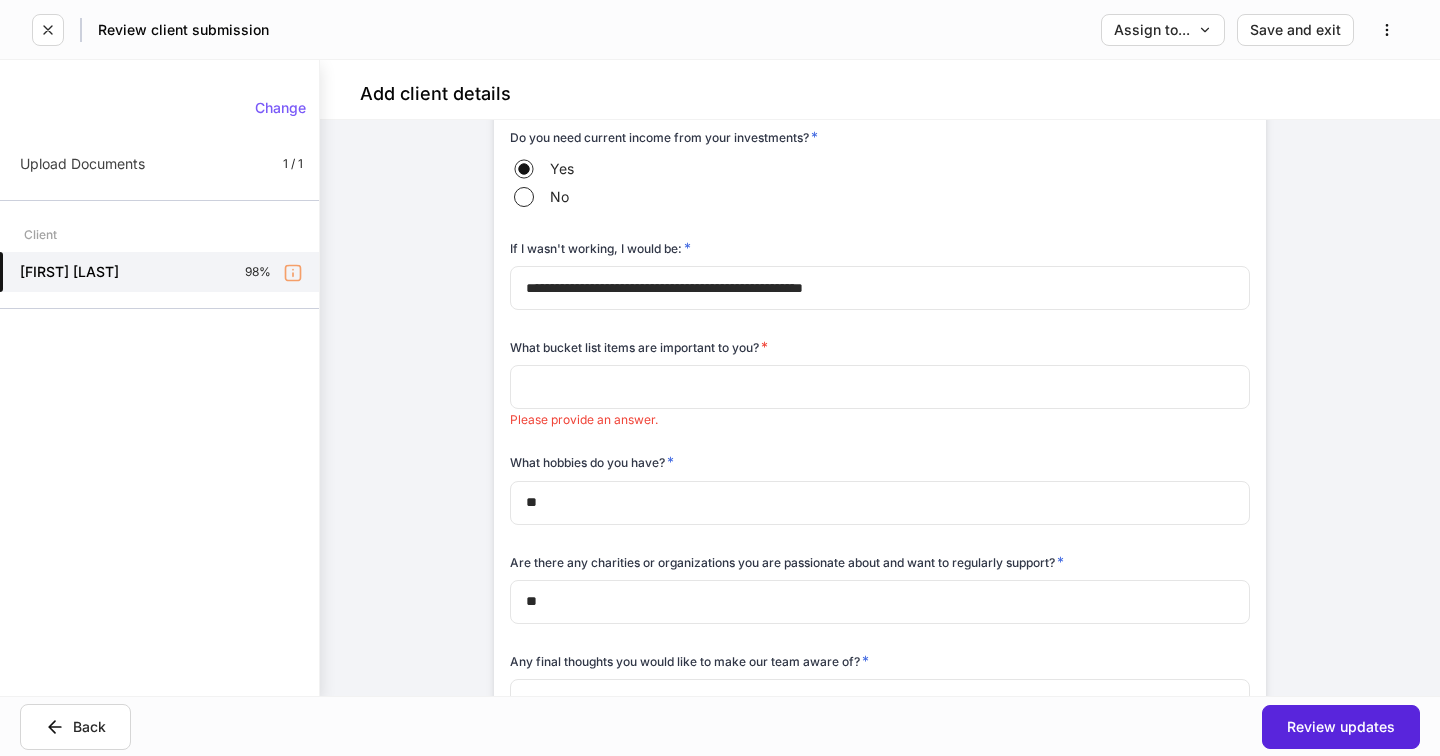 click at bounding box center (880, 387) 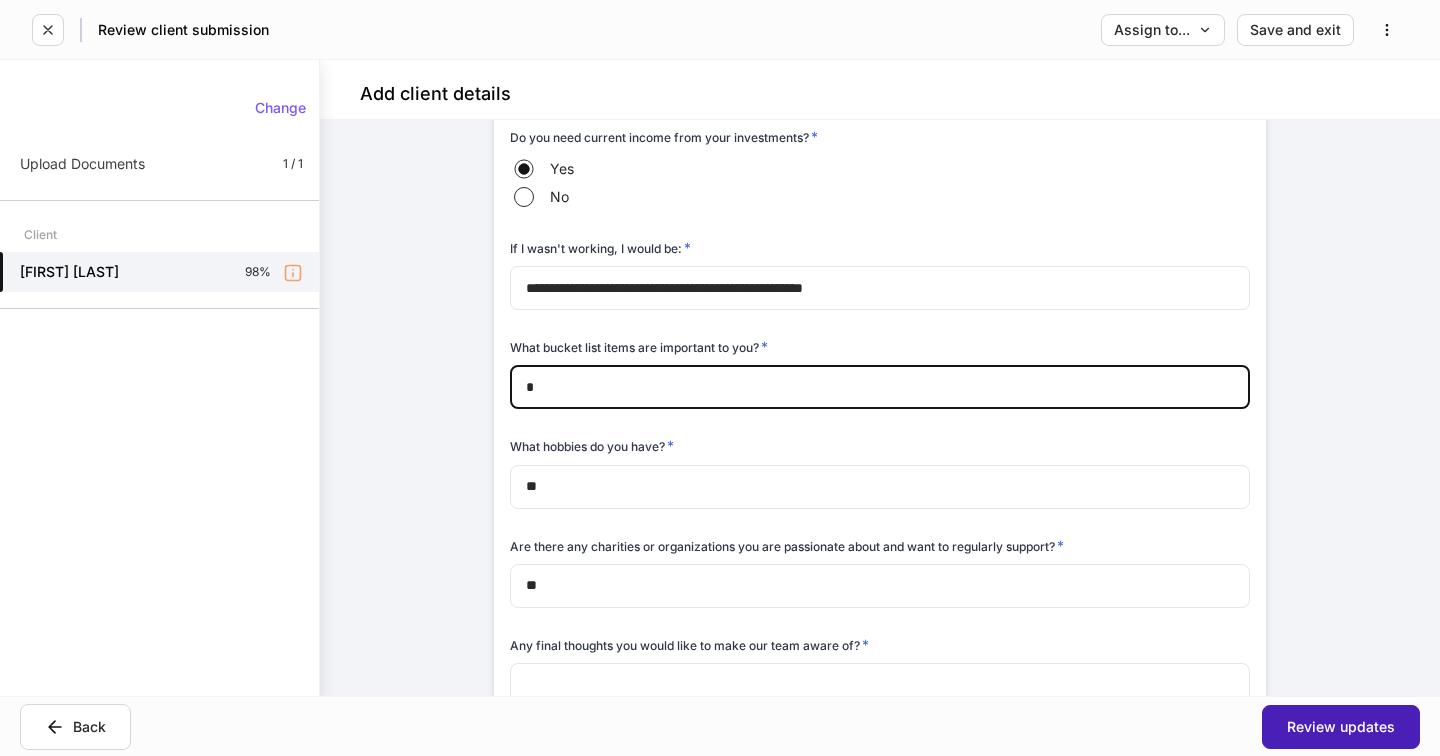 type on "*" 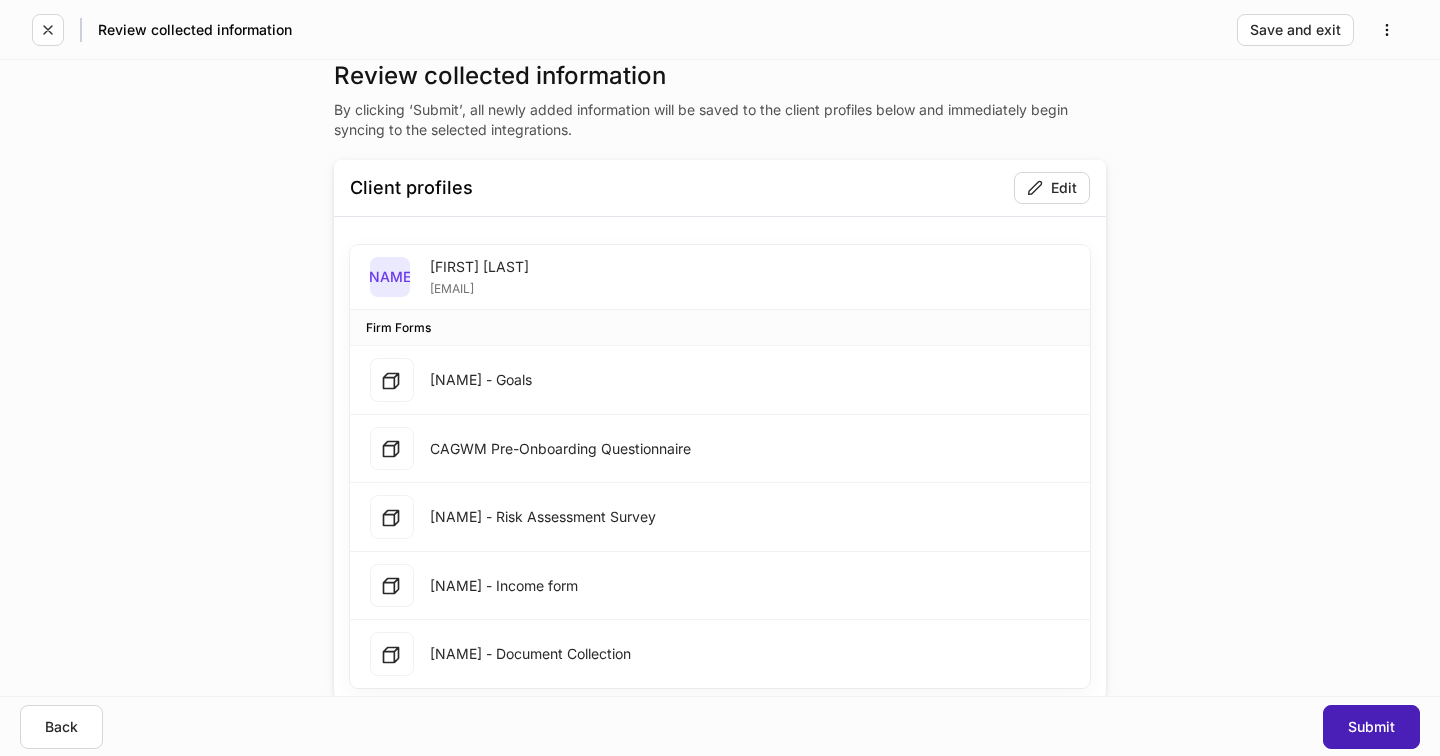 click on "Submit" at bounding box center [1371, 727] 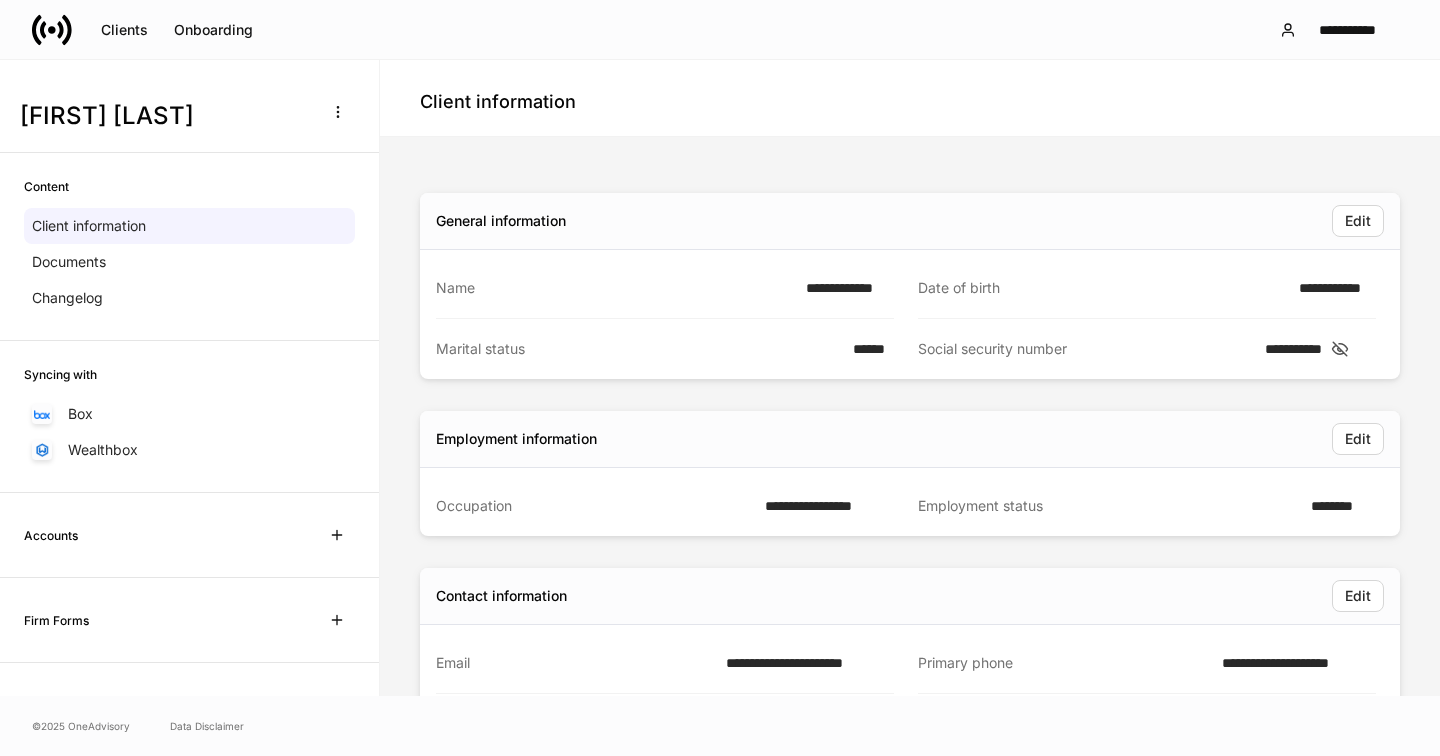 click 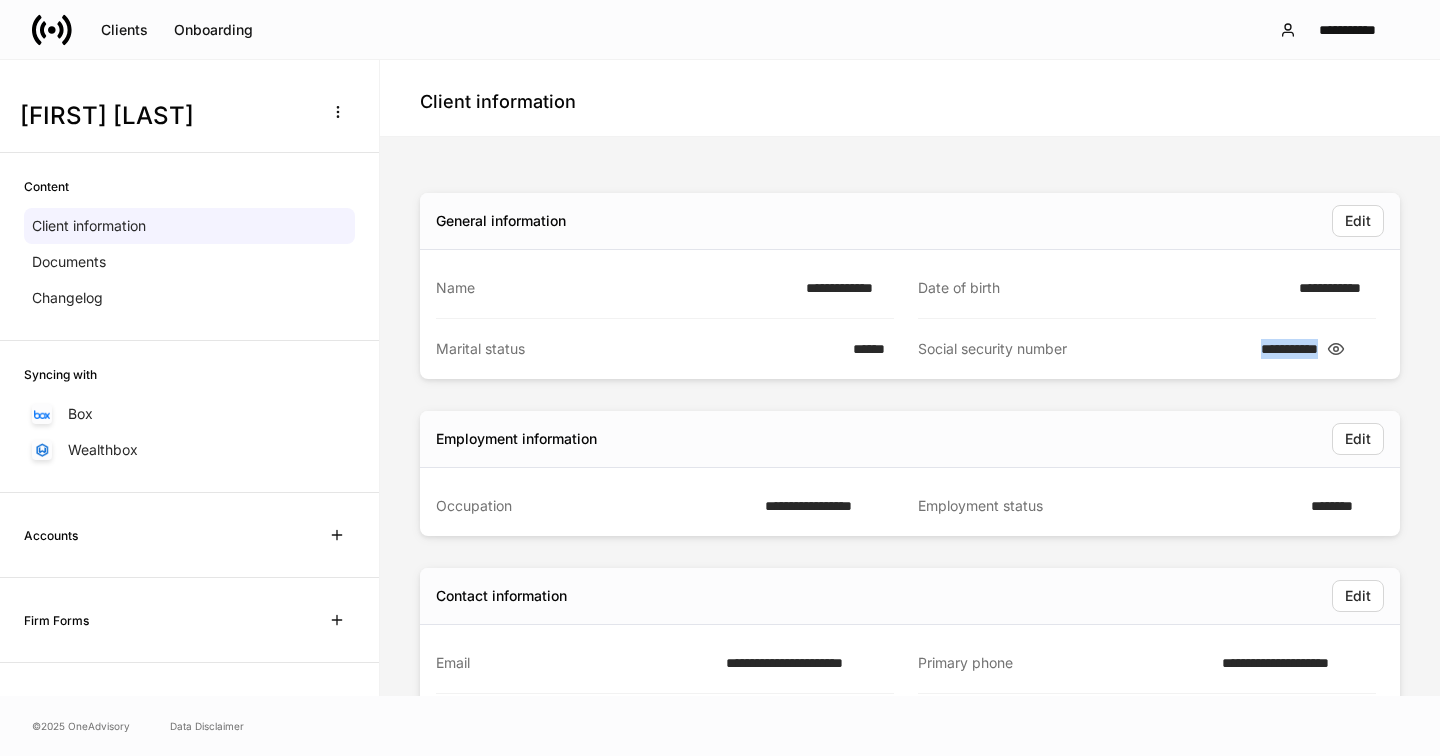 drag, startPoint x: 1259, startPoint y: 346, endPoint x: 1354, endPoint y: 350, distance: 95.084175 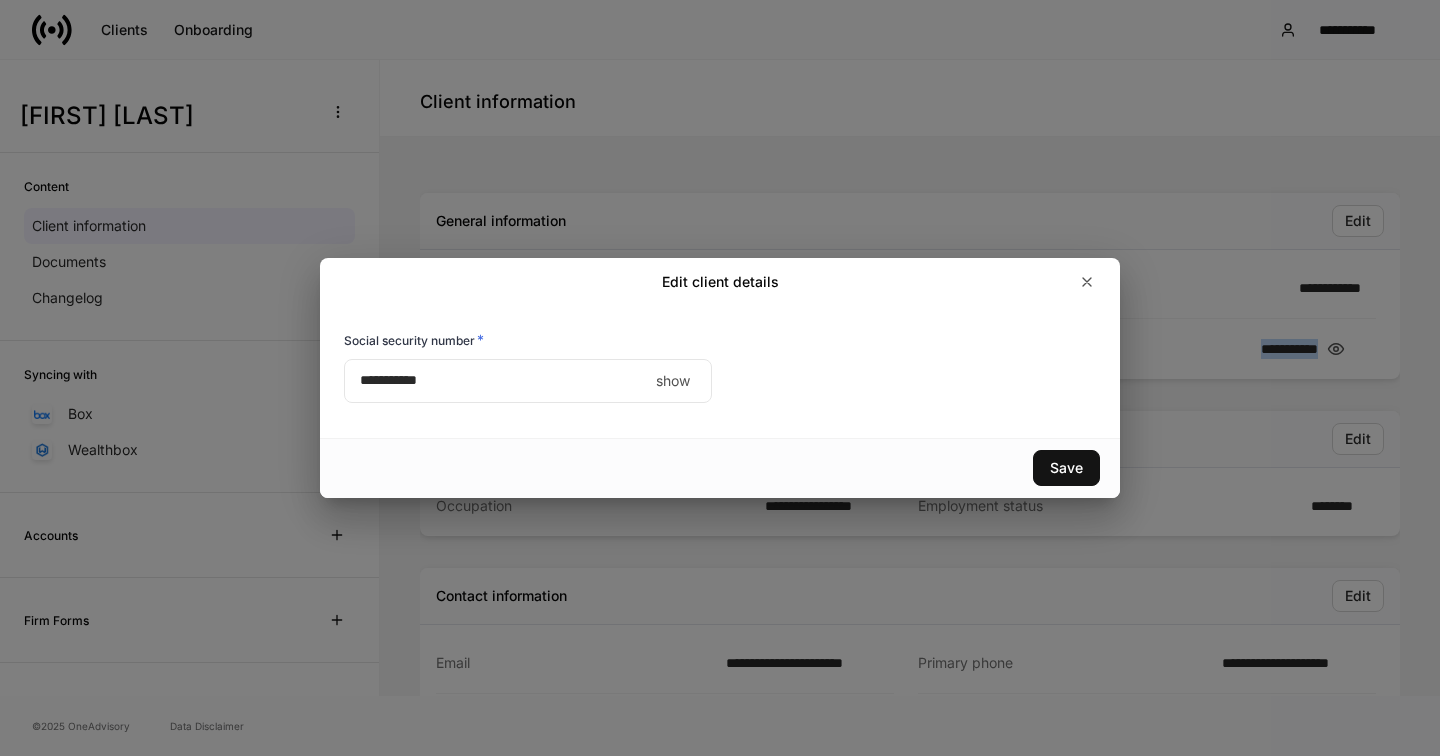 copy on "**********" 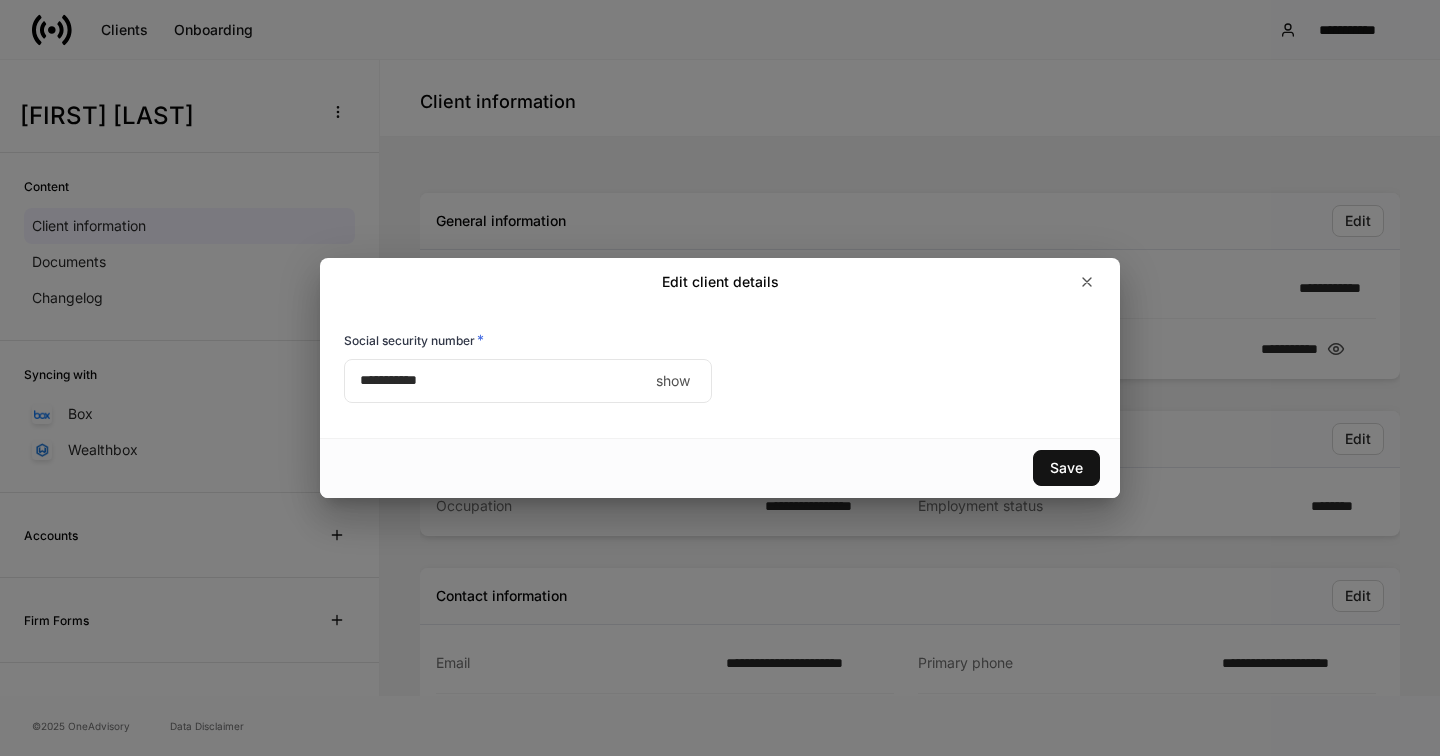 click on "**********" at bounding box center [528, 381] 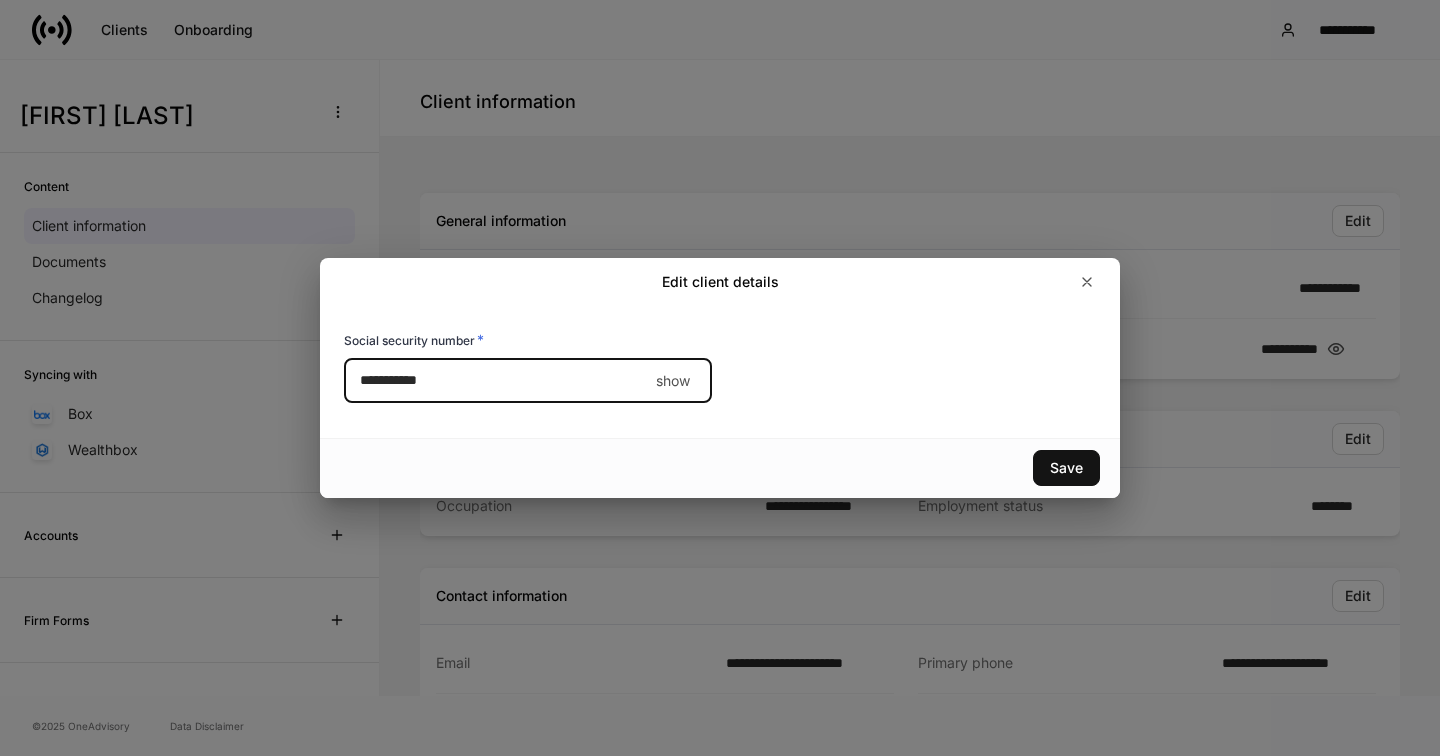 click on "show" at bounding box center (673, 381) 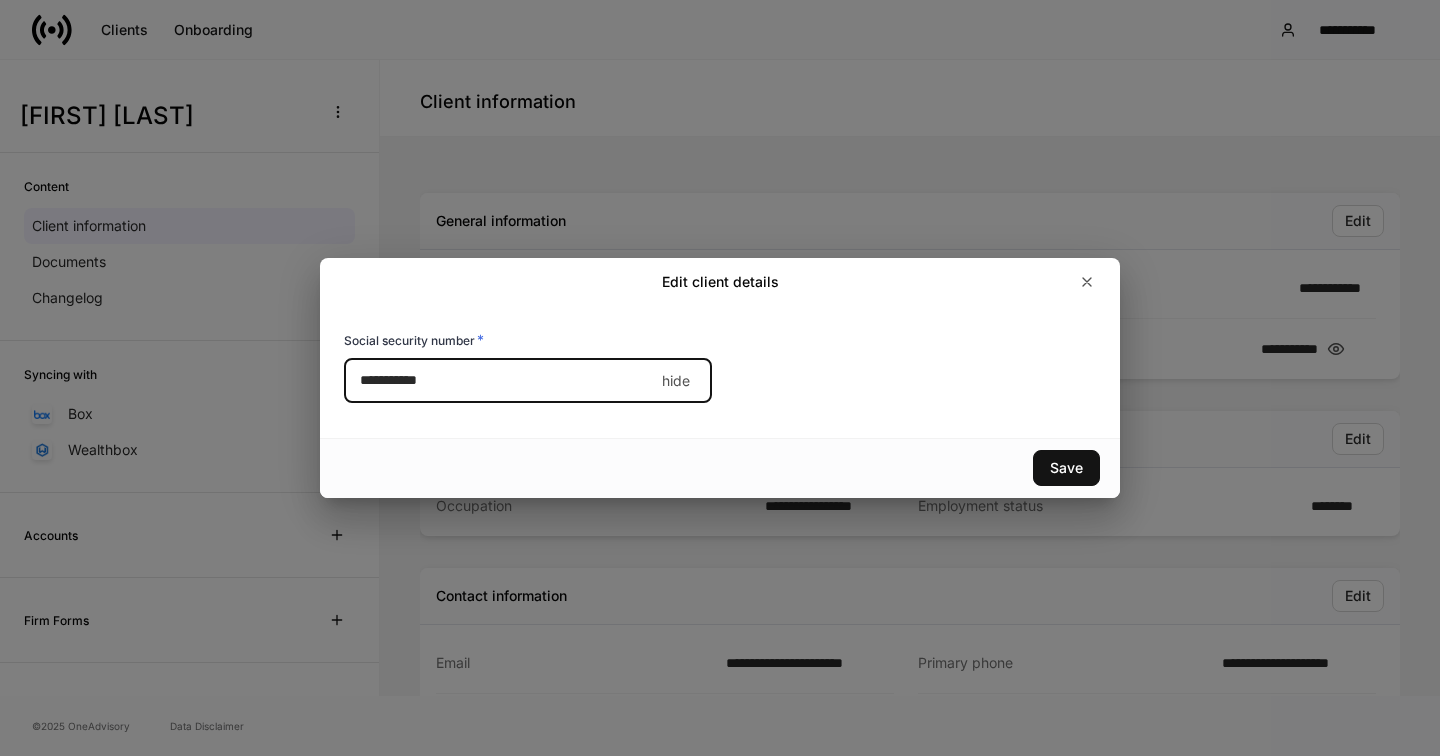 drag, startPoint x: 514, startPoint y: 388, endPoint x: 340, endPoint y: 387, distance: 174.00287 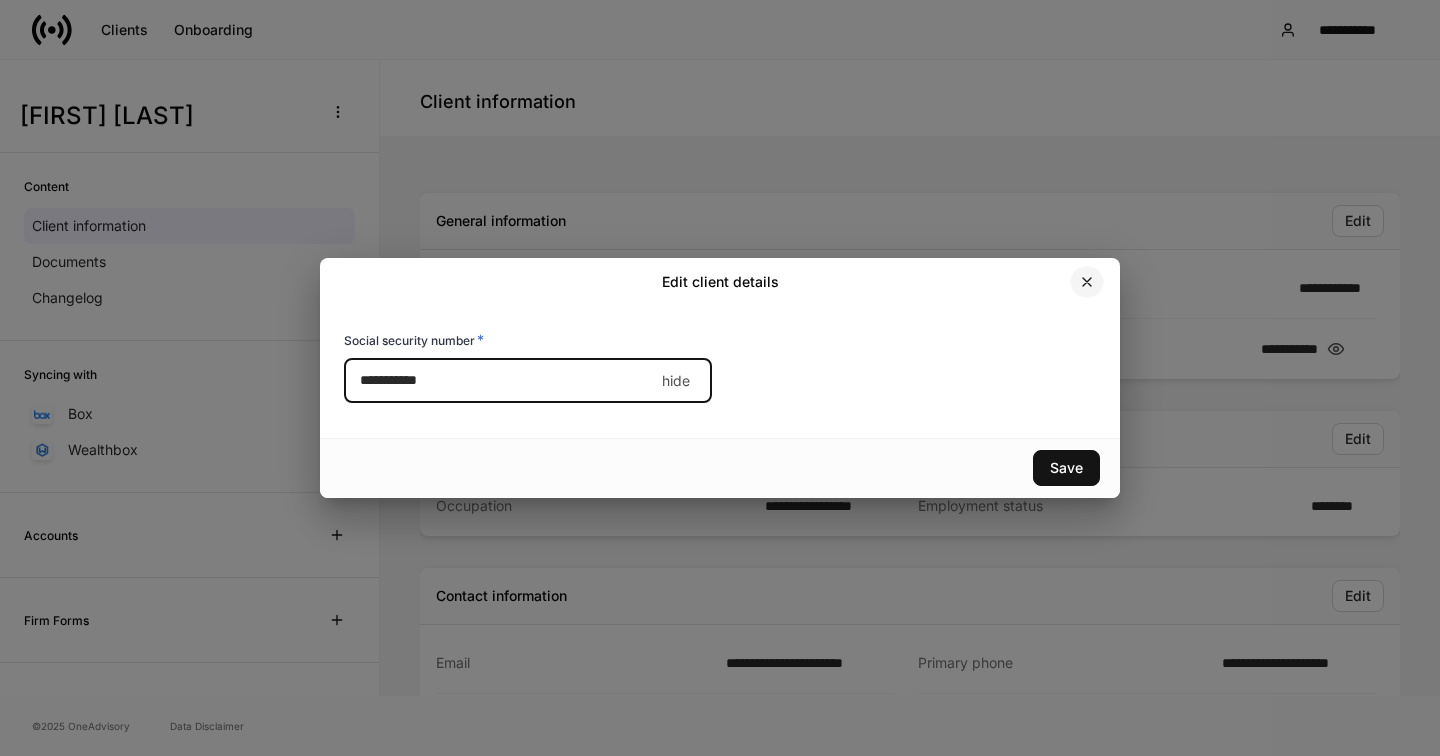 click 